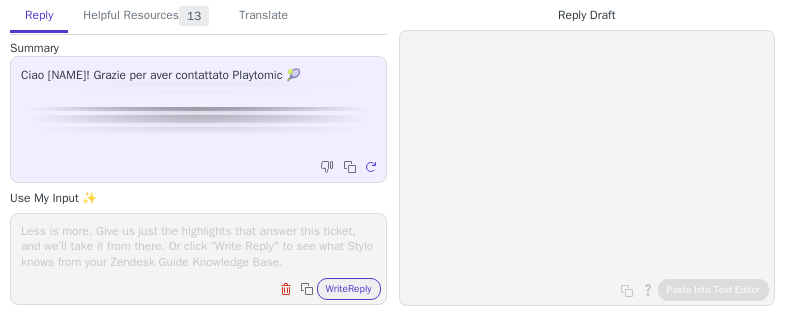 scroll, scrollTop: 0, scrollLeft: 0, axis: both 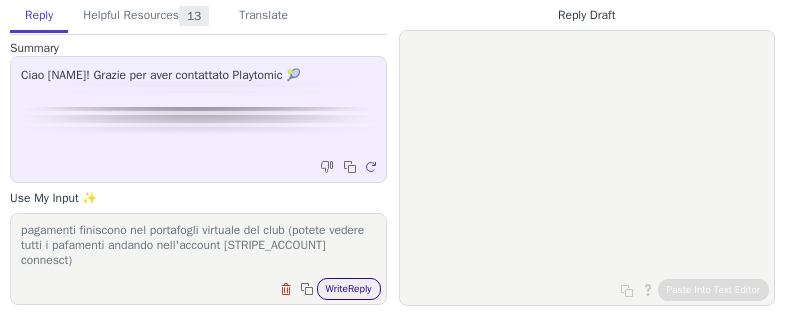 type on "Buongiorno,
L'emissione delle ricevute x i pagamenti online è sempre a carico dei Club, in quanto i clienti appena prenotano online i relativi pagamenti finiscono nel portafogli virtuale del club (potete vedere tutti i pafamenti andando nell'account [STRIPE_ACCOUNT] connesct)" 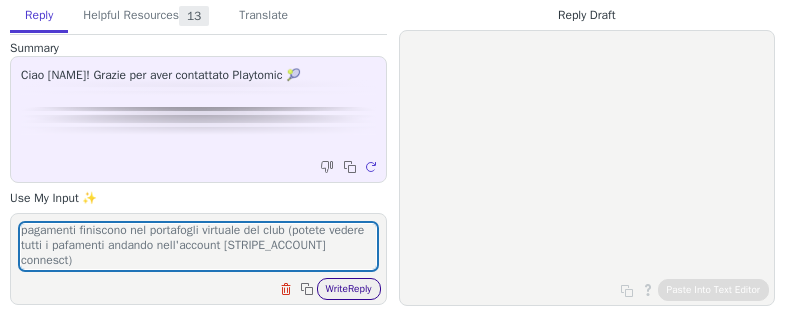 click on "Write  Reply" at bounding box center (349, 289) 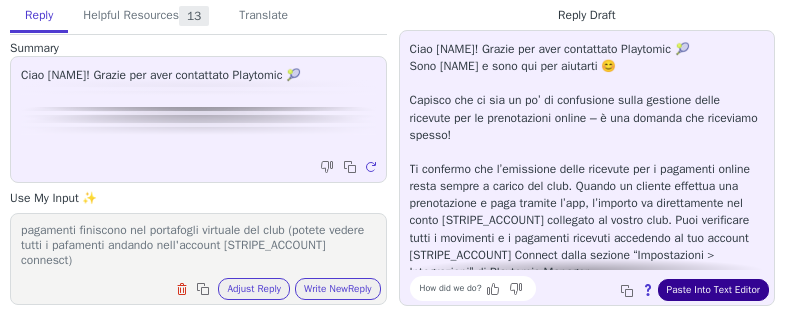 click on "Paste Into Text Editor" at bounding box center [713, 290] 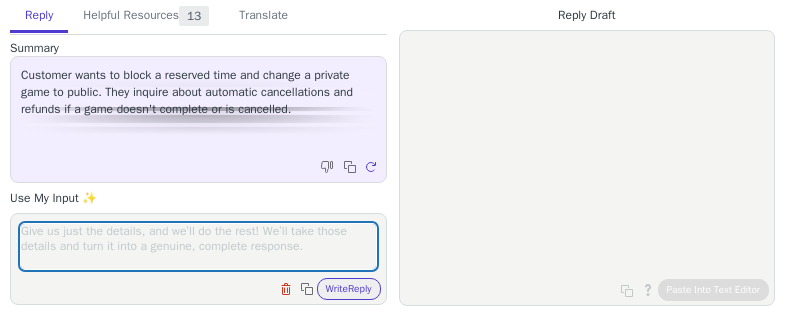 scroll, scrollTop: 0, scrollLeft: 0, axis: both 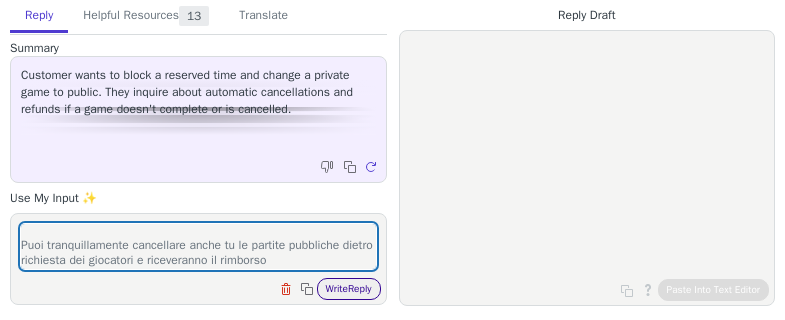 type on "Ciao,
Esatto quando la partita pubblica non si completa di tutti i giocatori, si cancella da sola ed in automatico partono i rimborsi.
Puoi tranquillamente cancellare anche tu le partite pubbliche dietro richiesta dei giocatori e riceveranno il rimborso" 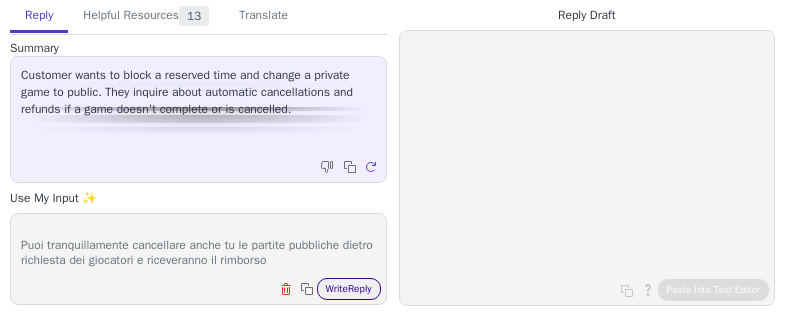 click on "Write  Reply" at bounding box center (349, 289) 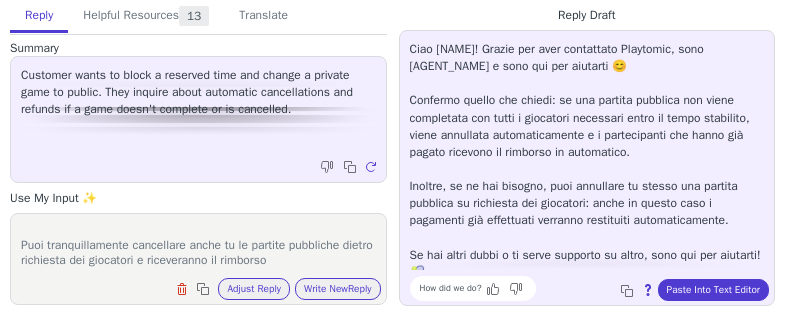 click on "Reply Helpful Resources  13   Translate Summary Customer wants to block a reserved time and change a private game to public. They inquire about automatic cancellations and refunds if a game doesn't complete or is cancelled. Copy to clipboard Regenerate Use My Input ✨ Ciao,
Esatto quando la partita pubblica non si completa di tutti i giocatori, si cancella da sola ed in automatico partono i rimborsi.
Puoi tranquillamente cancellare anche tu le partite pubbliche dietro richiesta dei giocatori e riceveranno il rimborso Clear field Copy to clipboard Adjust Reply Use input to adjust reply draft Write New  Reply Knowledge Base Articles   5 Regenerate Tickets   5 Regenerate Macros   3 Regenerate From Detected Language Czech English Danish Dutch - Nederlands French - français French (Canada) German - Deutsch Italian - italiano Japanese Korean Norwegian Polish Portuguese - português Portuguese (Brazil) Slovak Spanish - español Swedish - svenska English (United Kingdom) Spanish (Mexico) - español (México) To" at bounding box center [392, 153] 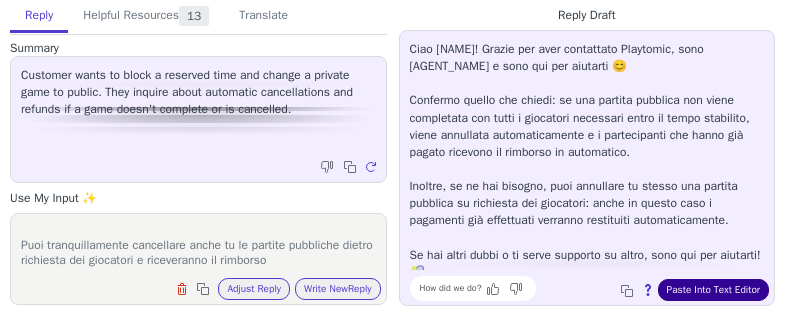 click on "Paste Into Text Editor" at bounding box center (713, 290) 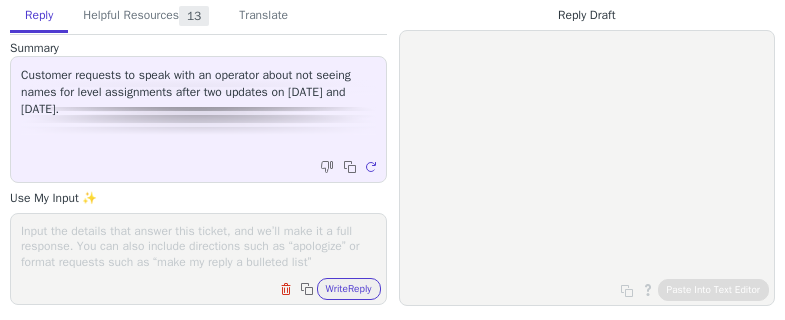 scroll, scrollTop: 0, scrollLeft: 0, axis: both 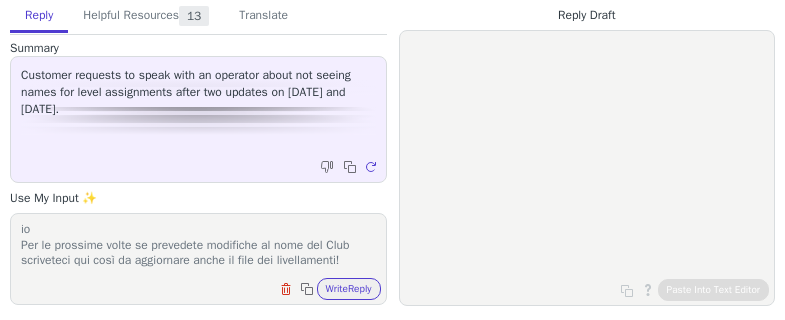 type on "Grazie per la pazienza, il problema è dovuto alla non corrispondenza tra il file dei livellamenti e il nome del vostro Club Playtomic in quanto avete inserito la dicitura "climatizzato".
Ora ho aggiornato il file dei livellamenti, controlliamo se dopo le ore 12 di oggi i giocatori vengono inseirti nel file
se non vengono inseriti mi scrivi qui le mail e i livelli e li aggiornerò io
Per le prossime volte se prevedete modifiche al nome del Club scriveteci qui così da aggiornare anche il file dei livellamenti!" 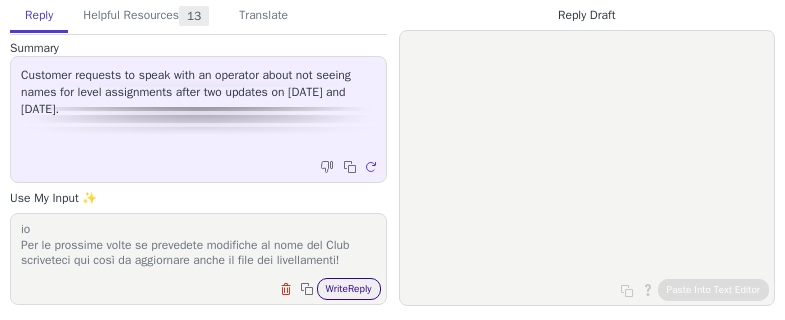 click on "Write  Reply" at bounding box center [349, 289] 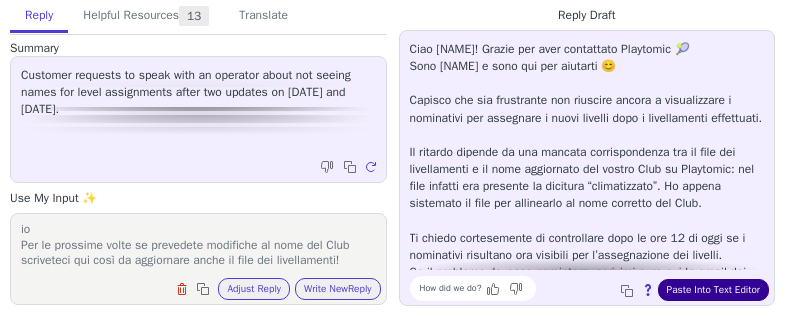 click on "Paste Into Text Editor" at bounding box center (713, 290) 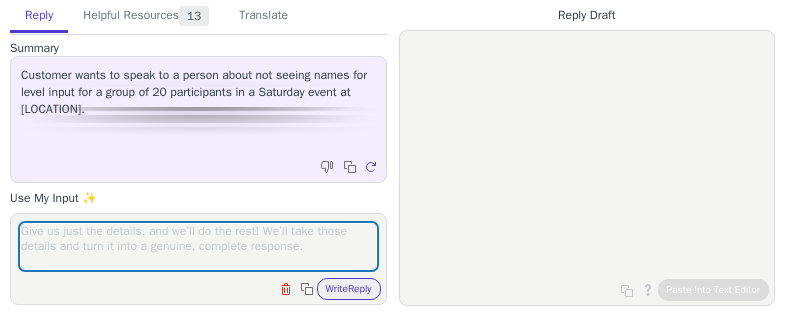 click at bounding box center (198, 246) 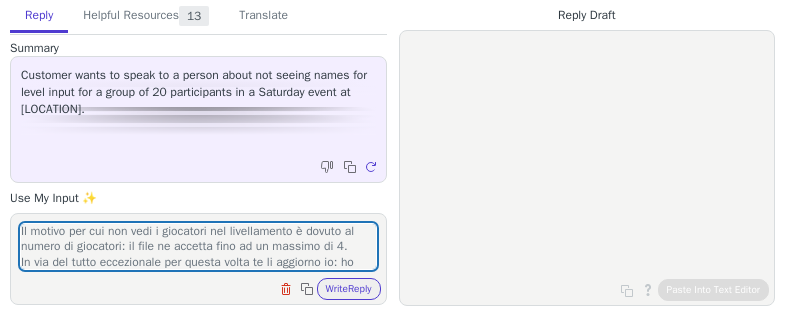 scroll, scrollTop: 63, scrollLeft: 0, axis: vertical 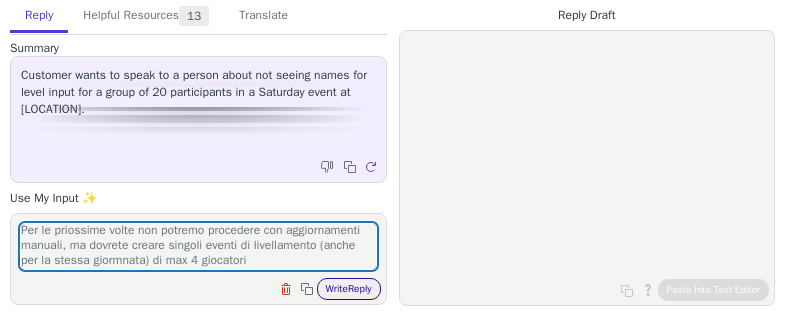 type on "Il motivo per cui non vedi i giocatori nel livellamento è dovuto al numero di giocatori: il file ne accetta fino ad un massimo di 4.
In via del tutto eccezionale per questa volta te li aggiorno io: ho bisogn della mail e del livello dei giocatori
Per le priossime volte non potremo procedere con aggiornamenti manuali, ma dovrete creare singoli eventi di livellamento (anche per la stessa giormnata) di max 4 giocatori" 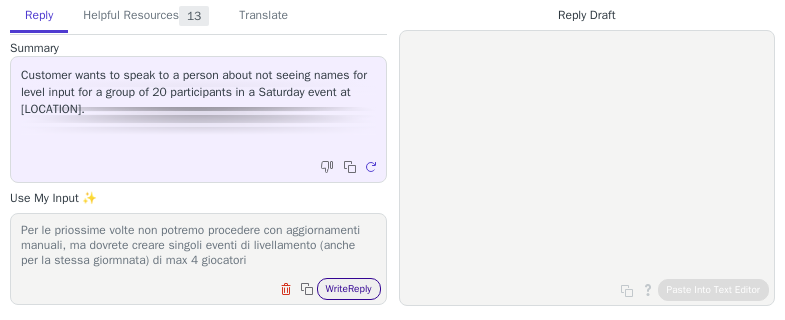 click on "Write  Reply" at bounding box center (349, 289) 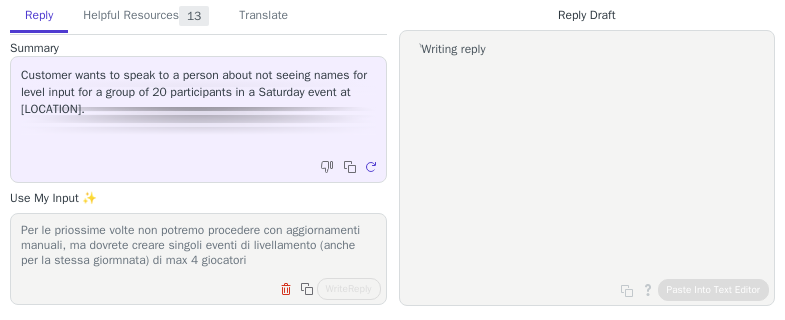 click on "Writing reply" at bounding box center [0, 0] 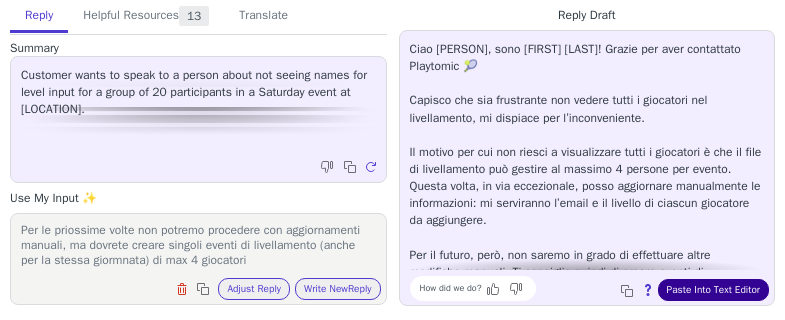click on "Paste Into Text Editor" at bounding box center [713, 290] 